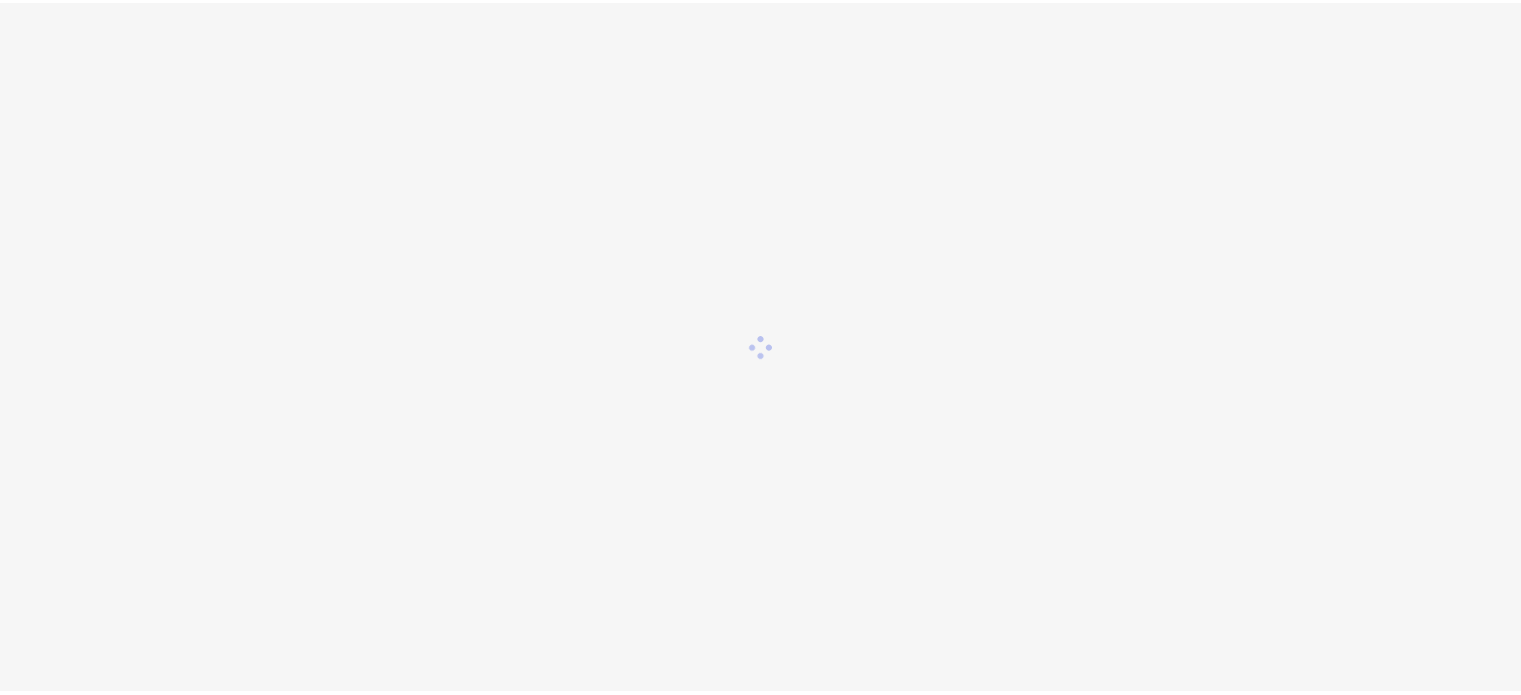scroll, scrollTop: 0, scrollLeft: 0, axis: both 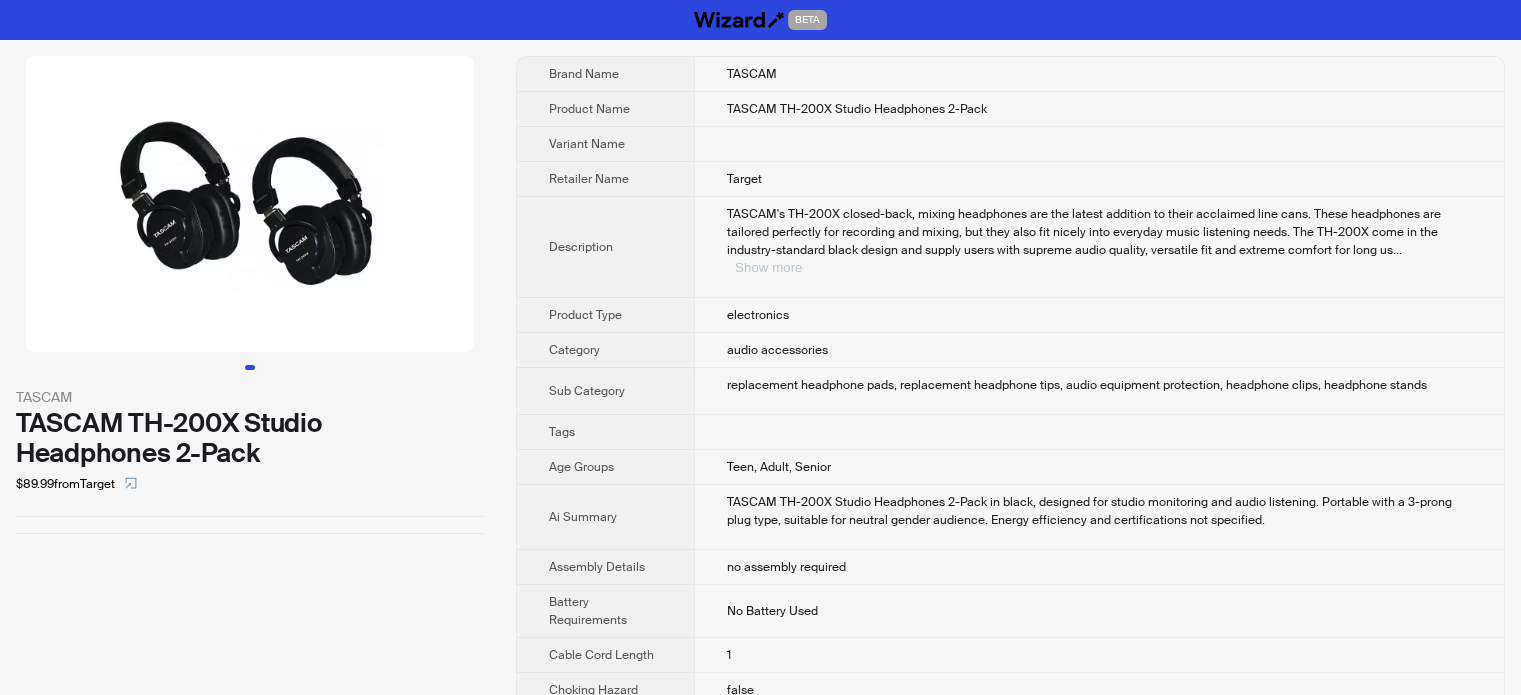 click on "Show more" at bounding box center (768, 267) 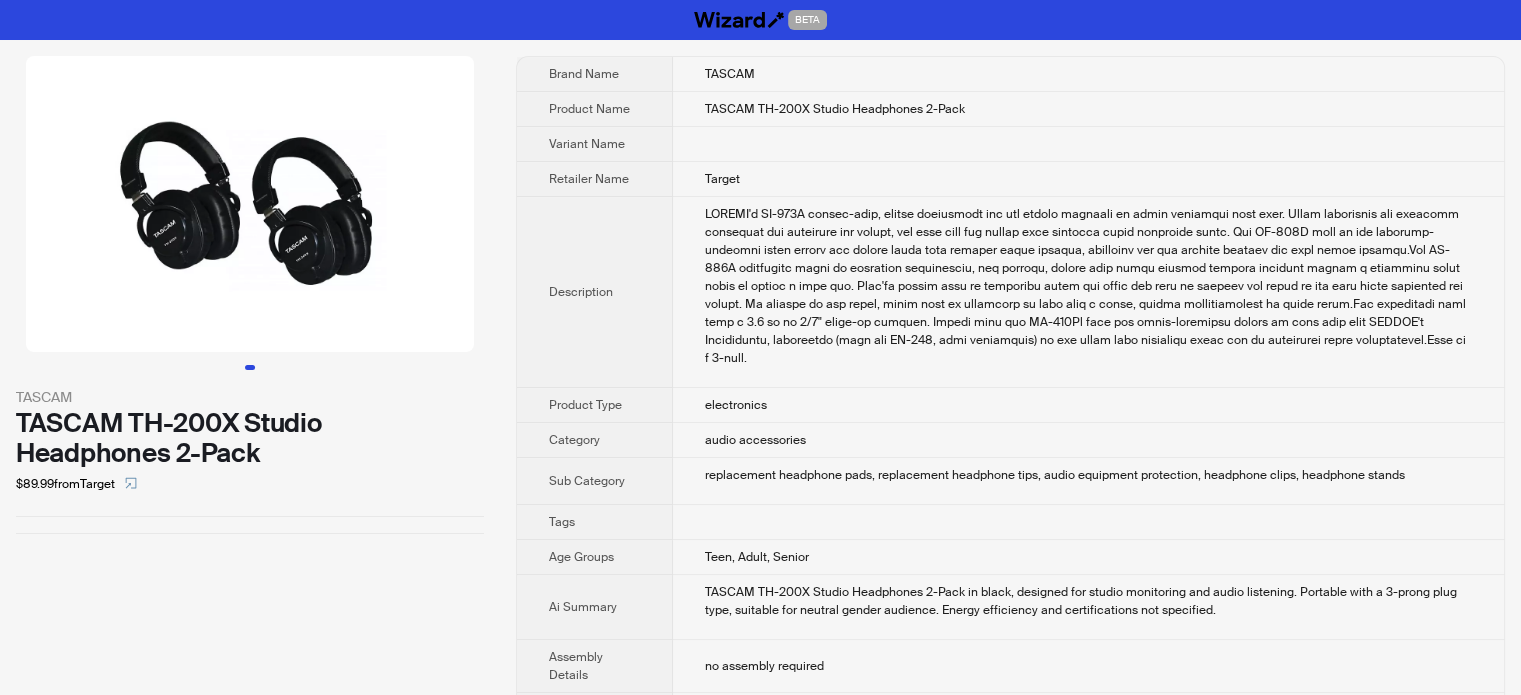 scroll, scrollTop: 1373, scrollLeft: 0, axis: vertical 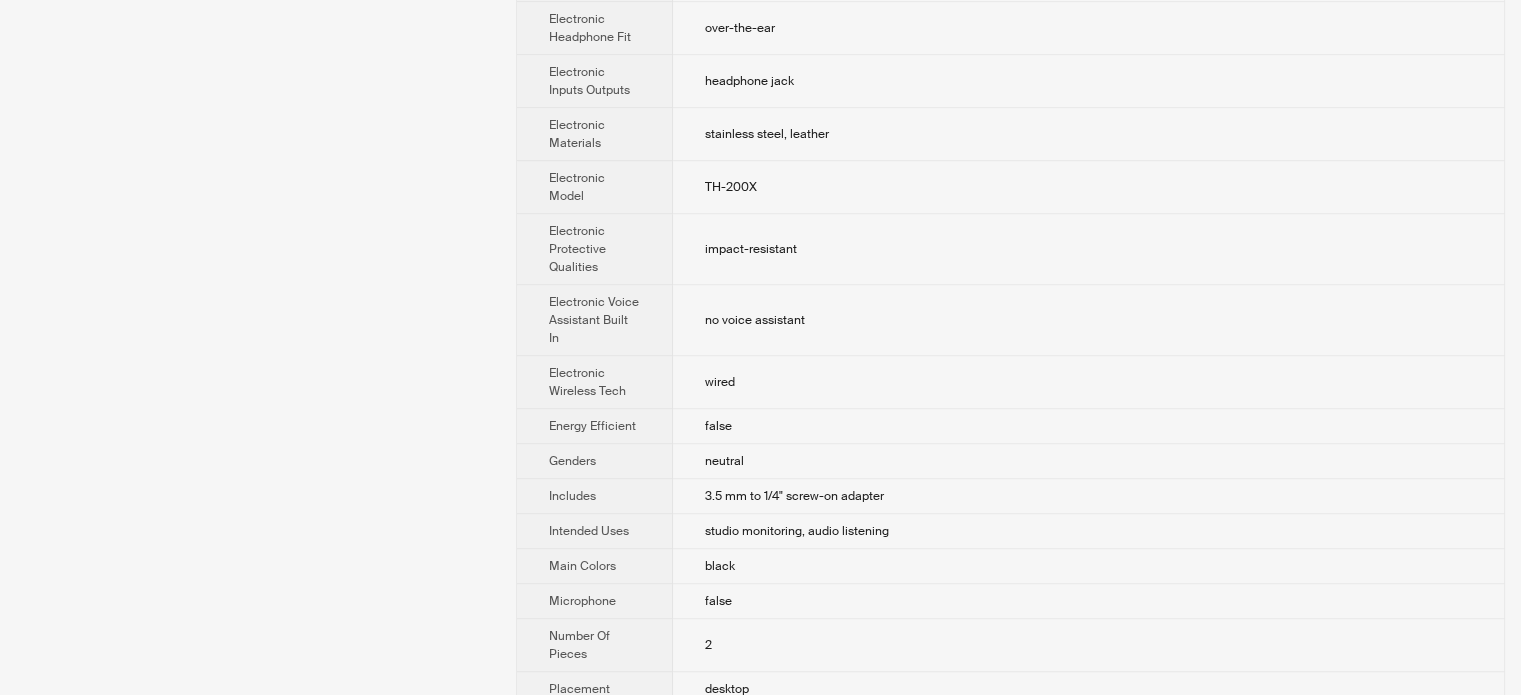 click on "wired" at bounding box center (1088, 382) 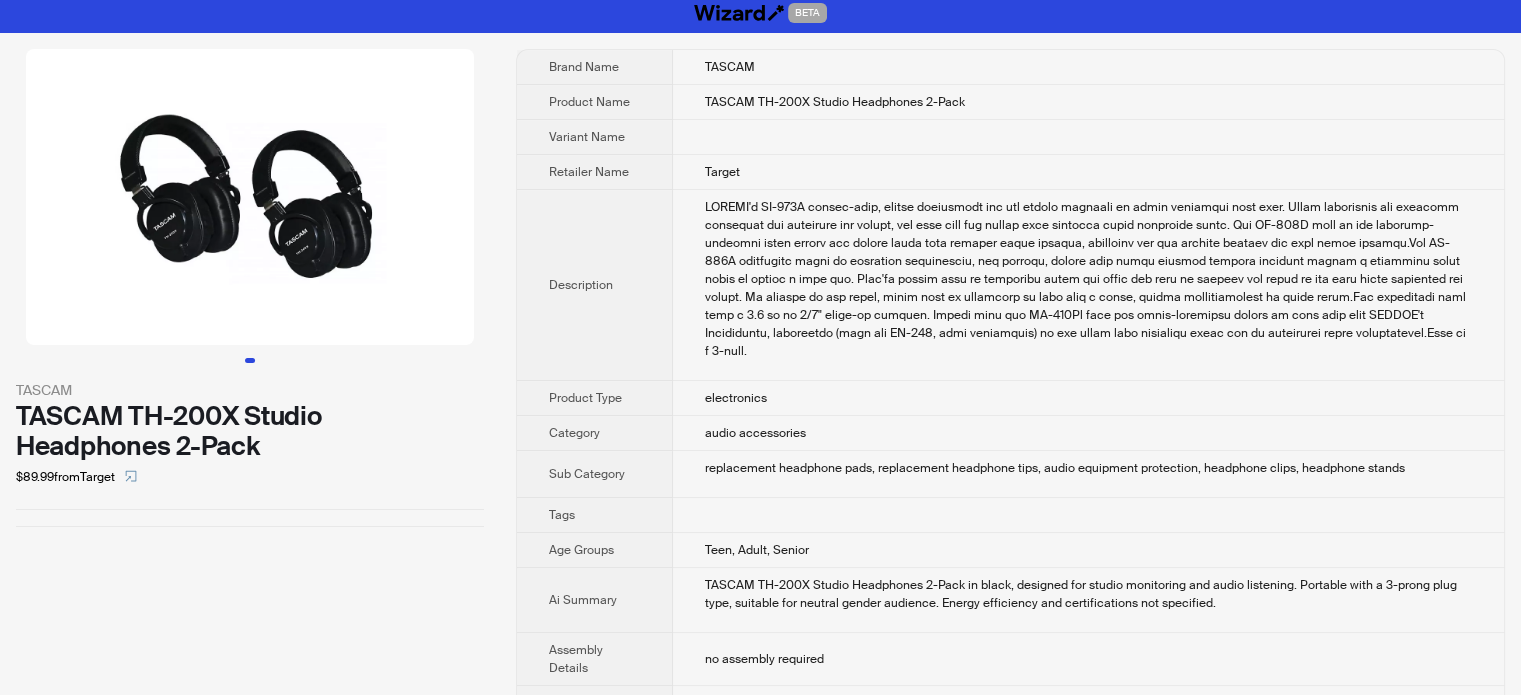 scroll, scrollTop: 0, scrollLeft: 0, axis: both 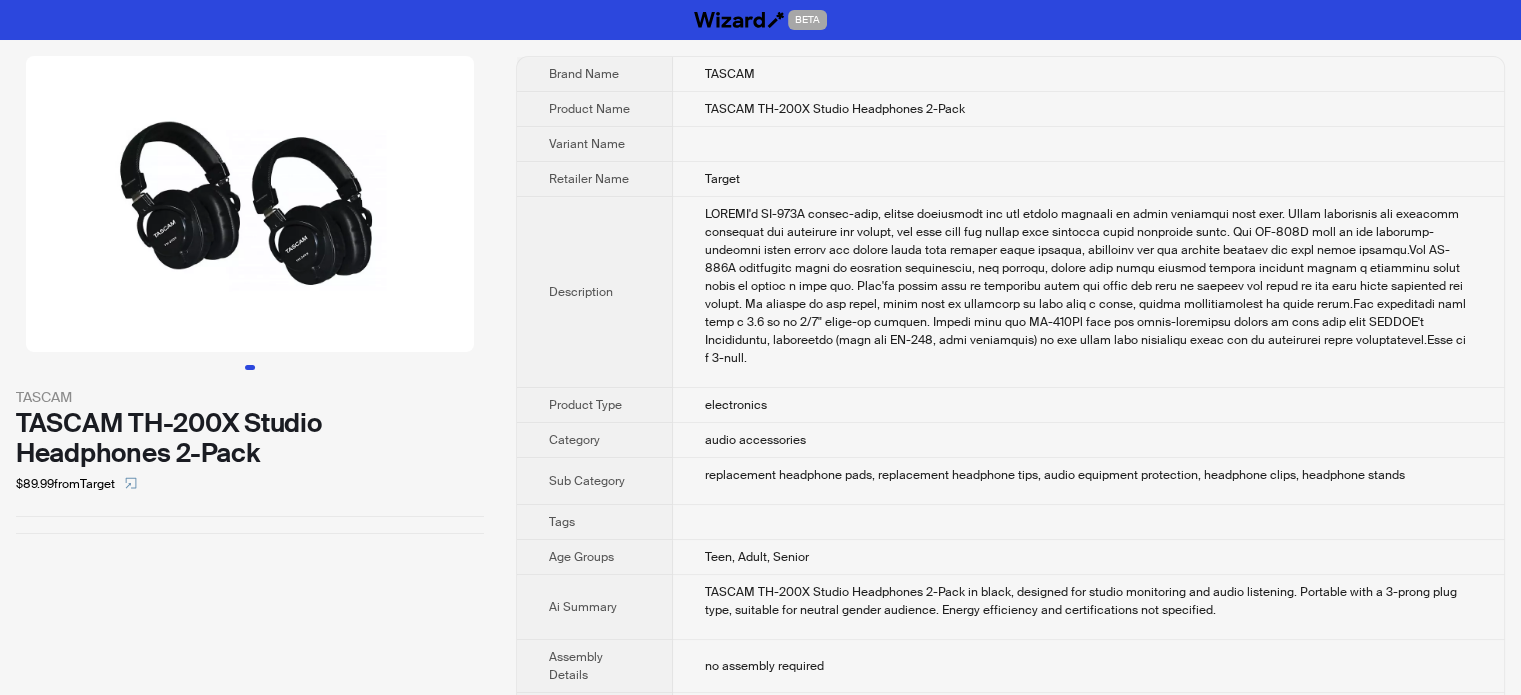 click on "audio accessories" at bounding box center [1088, 440] 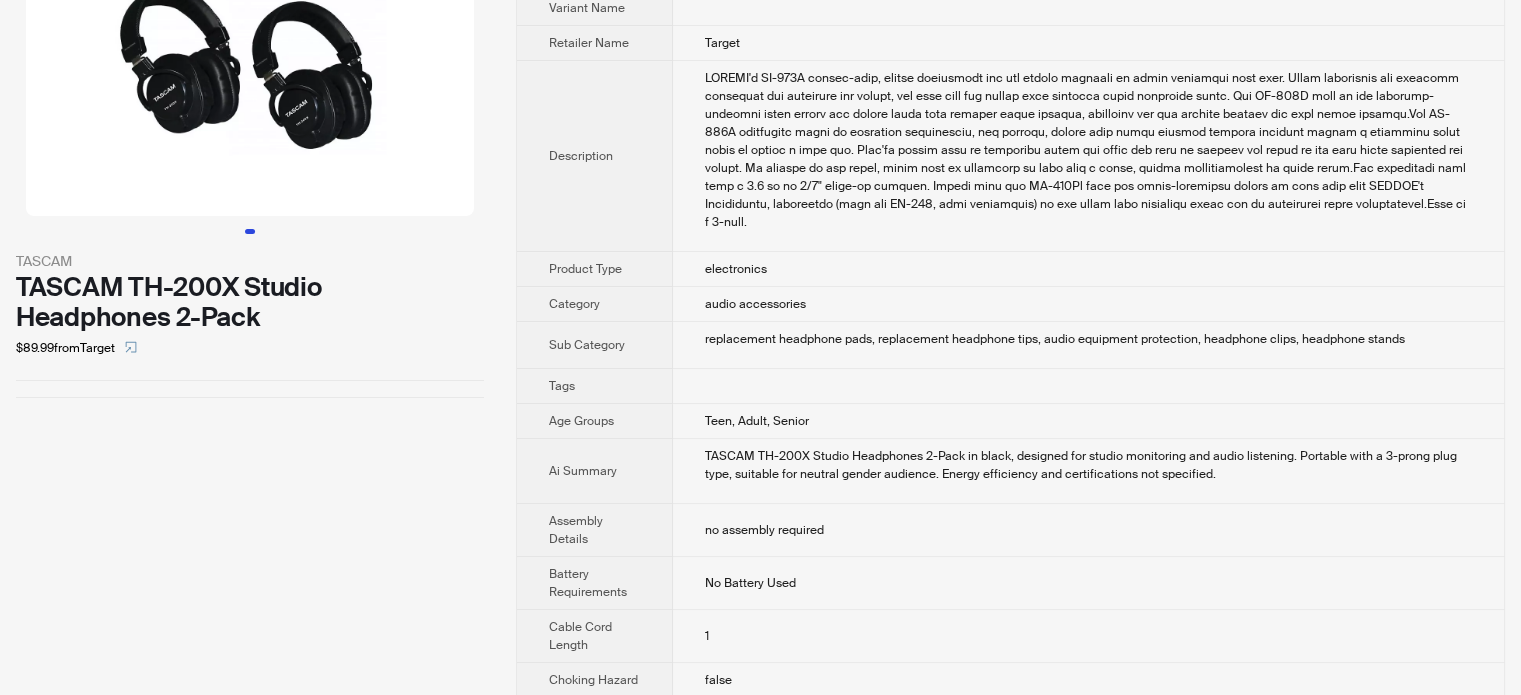 scroll, scrollTop: 1740, scrollLeft: 0, axis: vertical 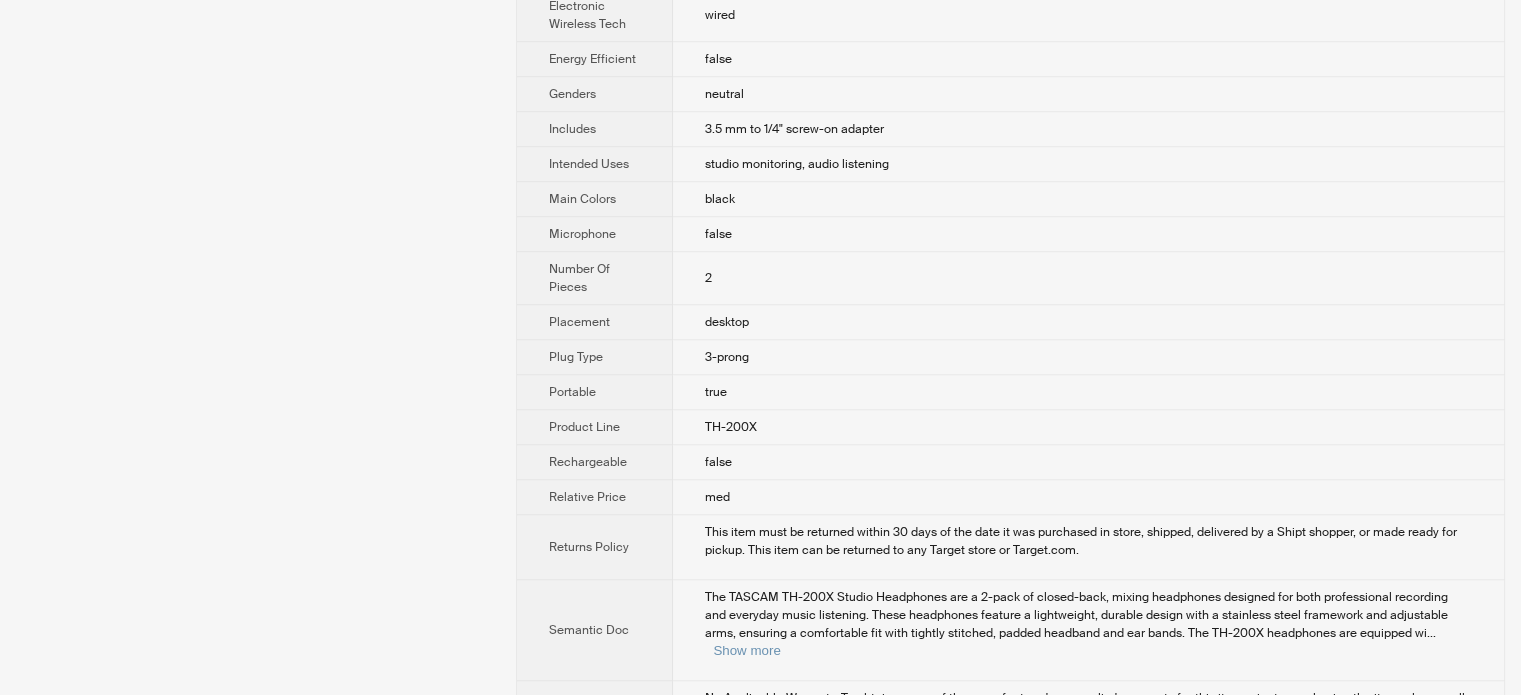click on "desktop" at bounding box center (1088, 322) 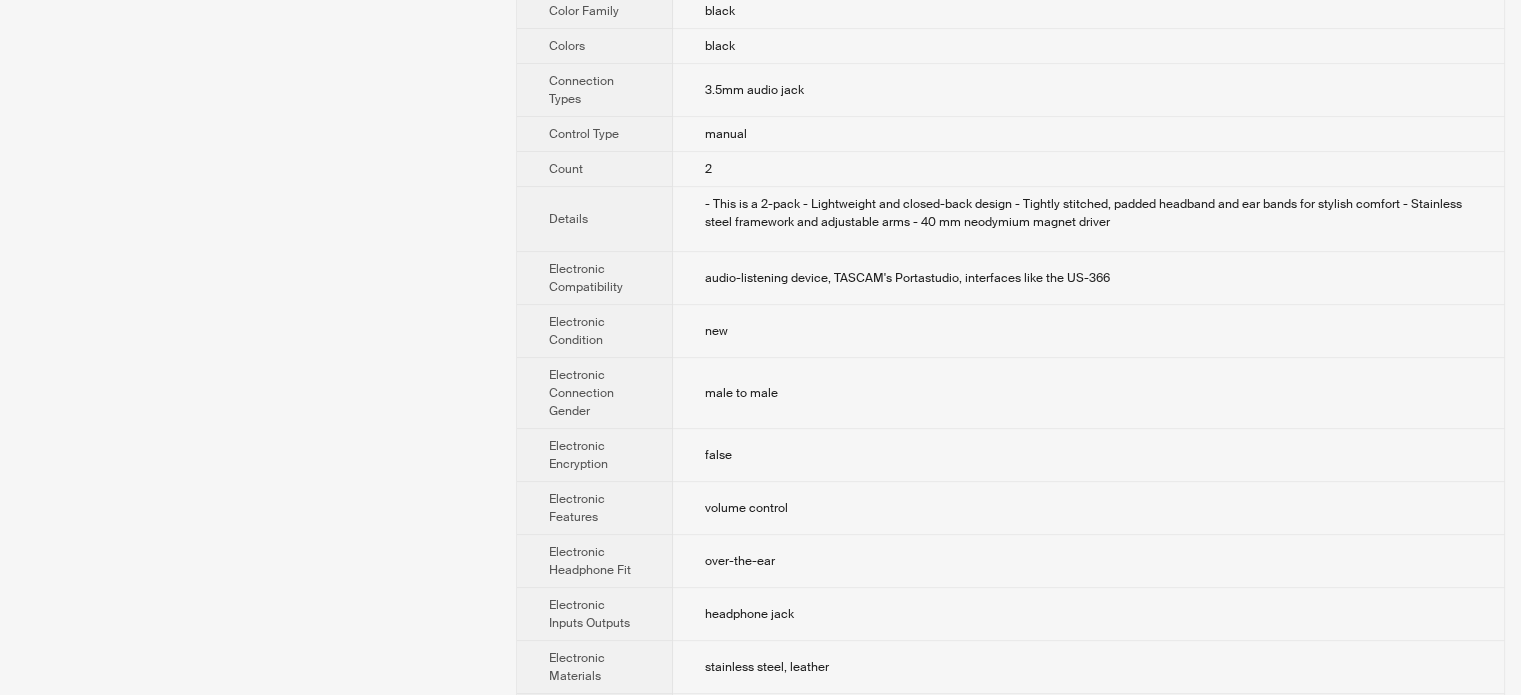 scroll, scrollTop: 1830, scrollLeft: 0, axis: vertical 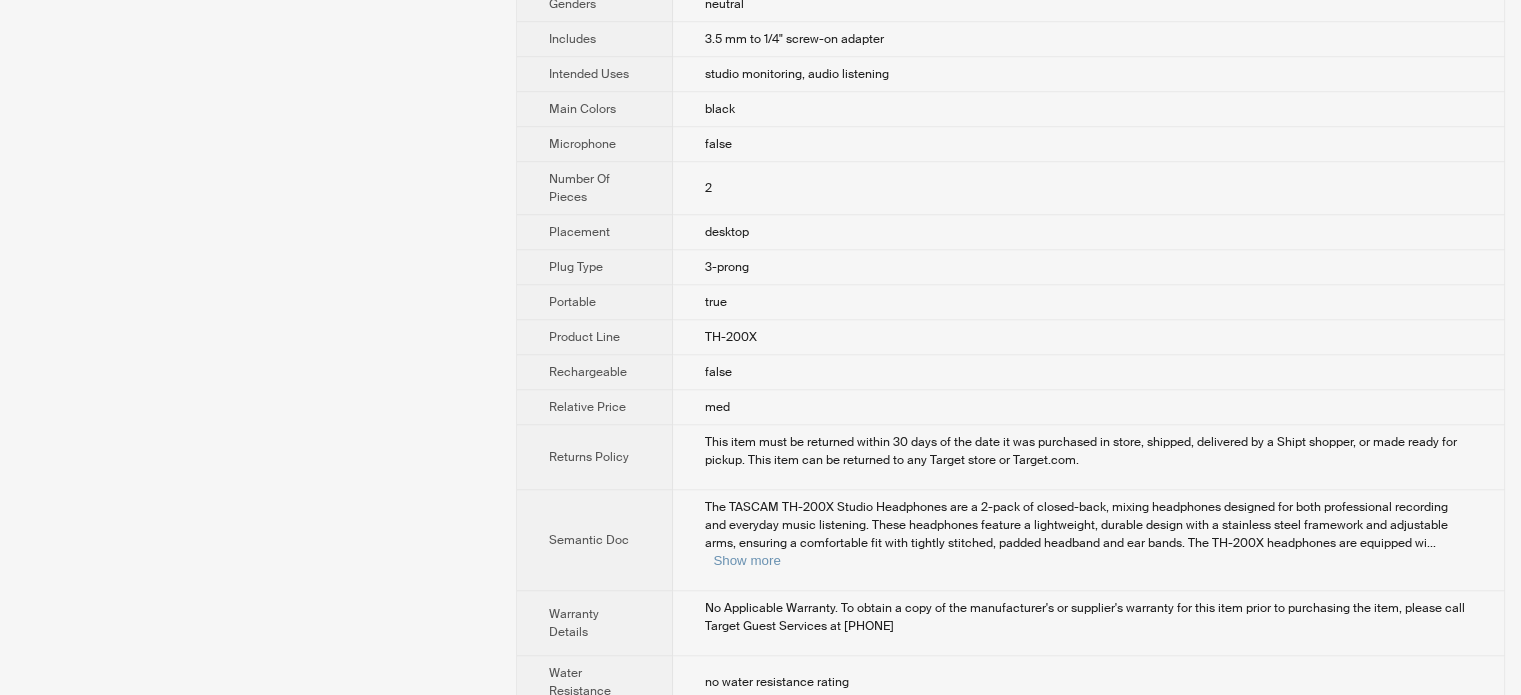 click on "TH-200X" at bounding box center (1088, 337) 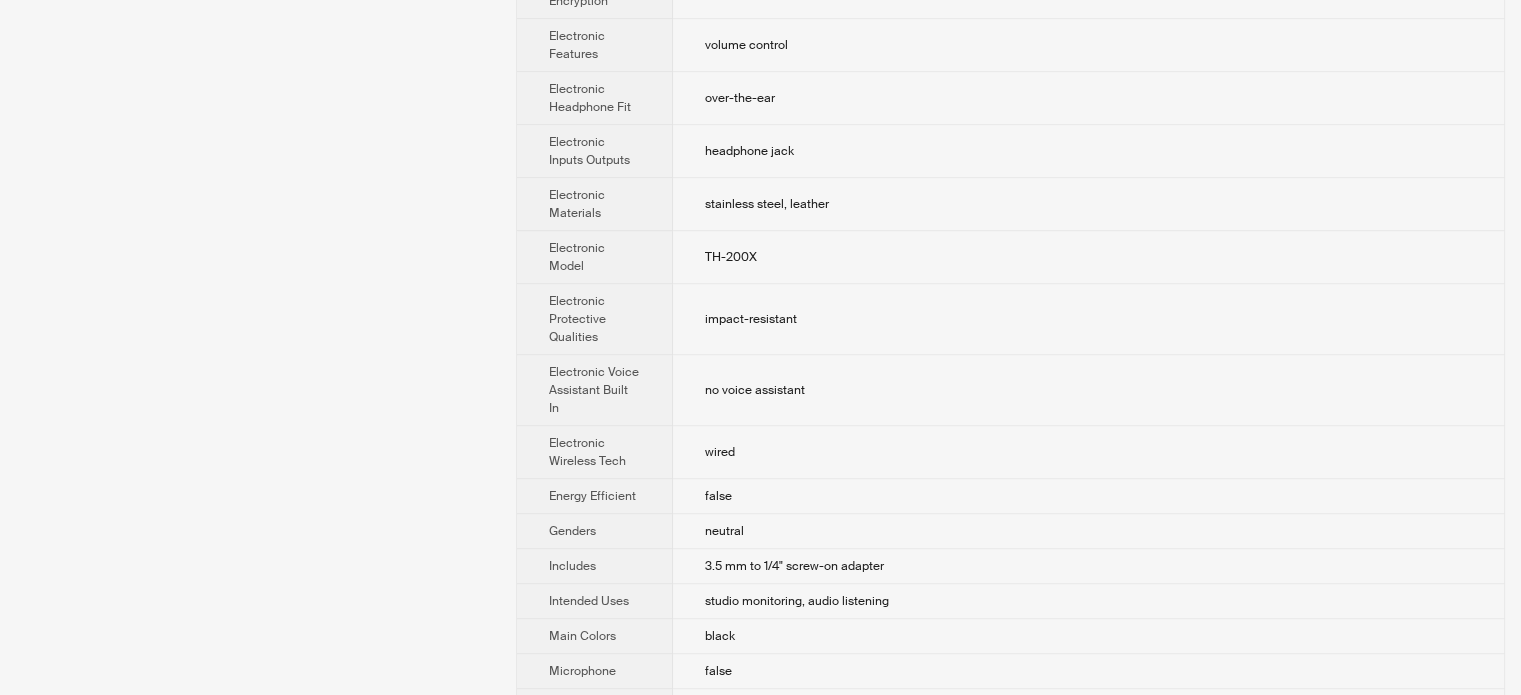 scroll, scrollTop: 1300, scrollLeft: 0, axis: vertical 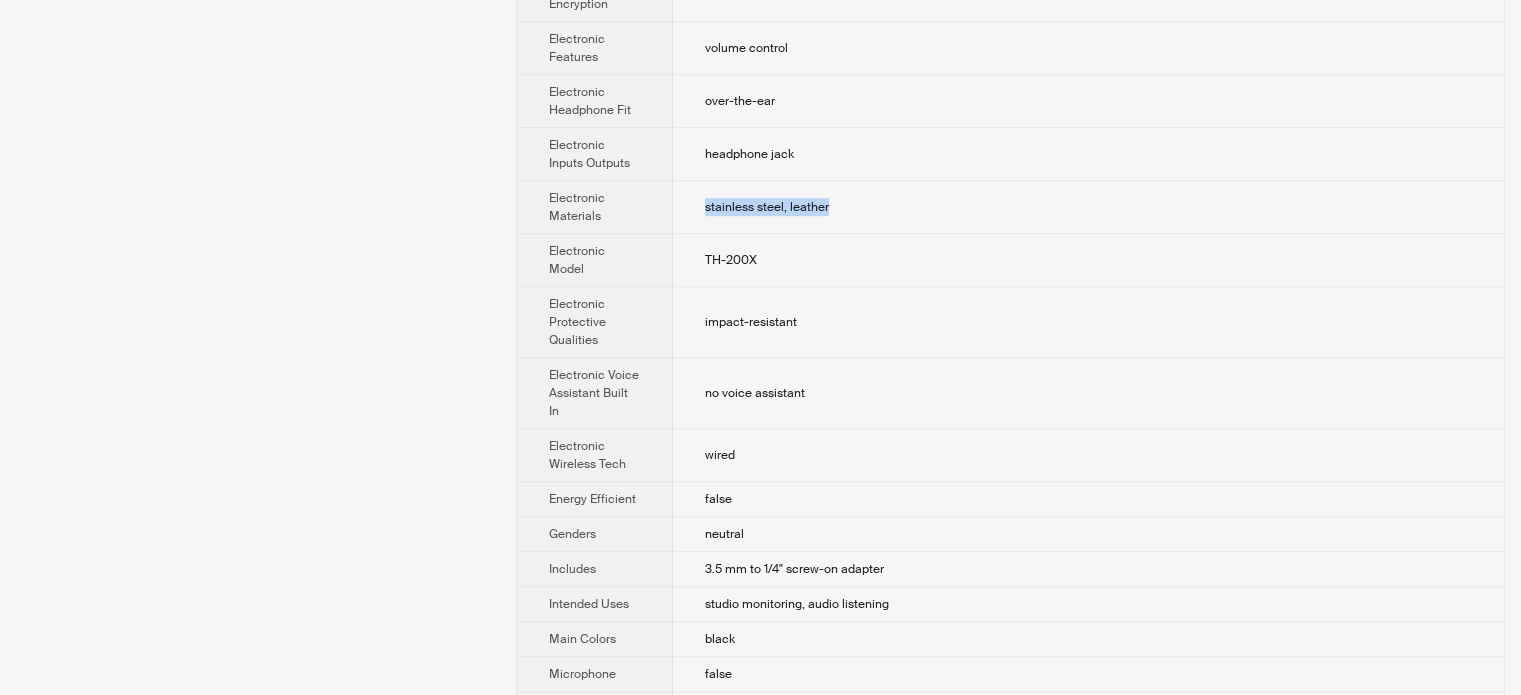 drag, startPoint x: 686, startPoint y: 183, endPoint x: 873, endPoint y: 173, distance: 187.26718 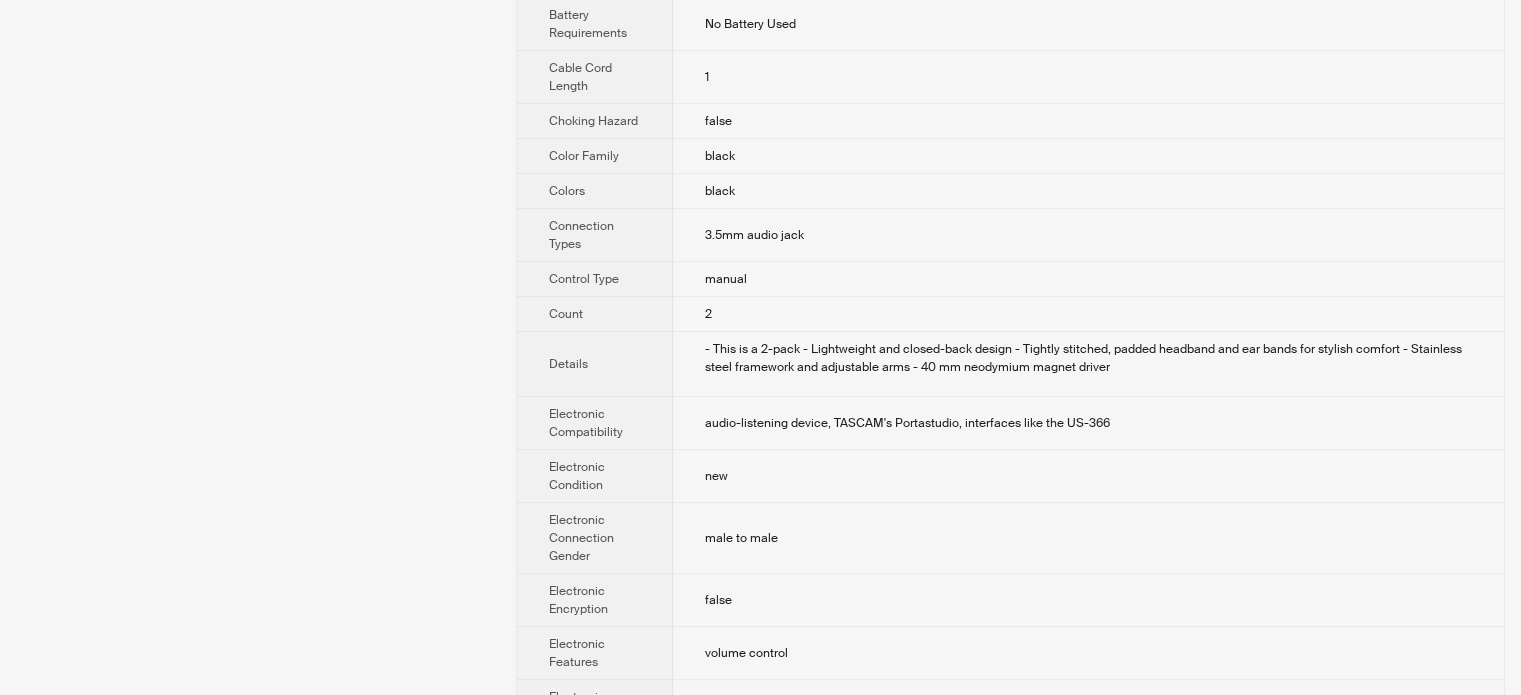 scroll, scrollTop: 700, scrollLeft: 0, axis: vertical 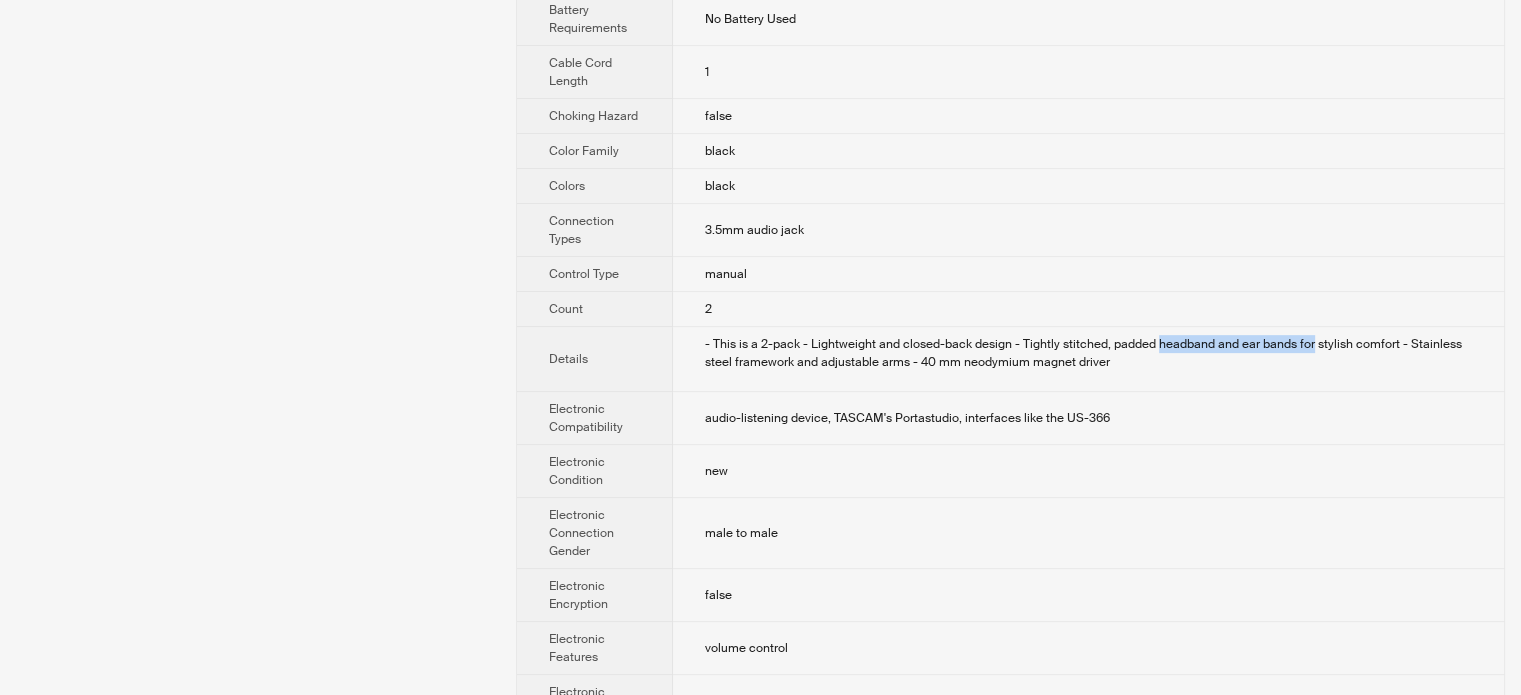 drag, startPoint x: 1158, startPoint y: 322, endPoint x: 1308, endPoint y: 326, distance: 150.05333 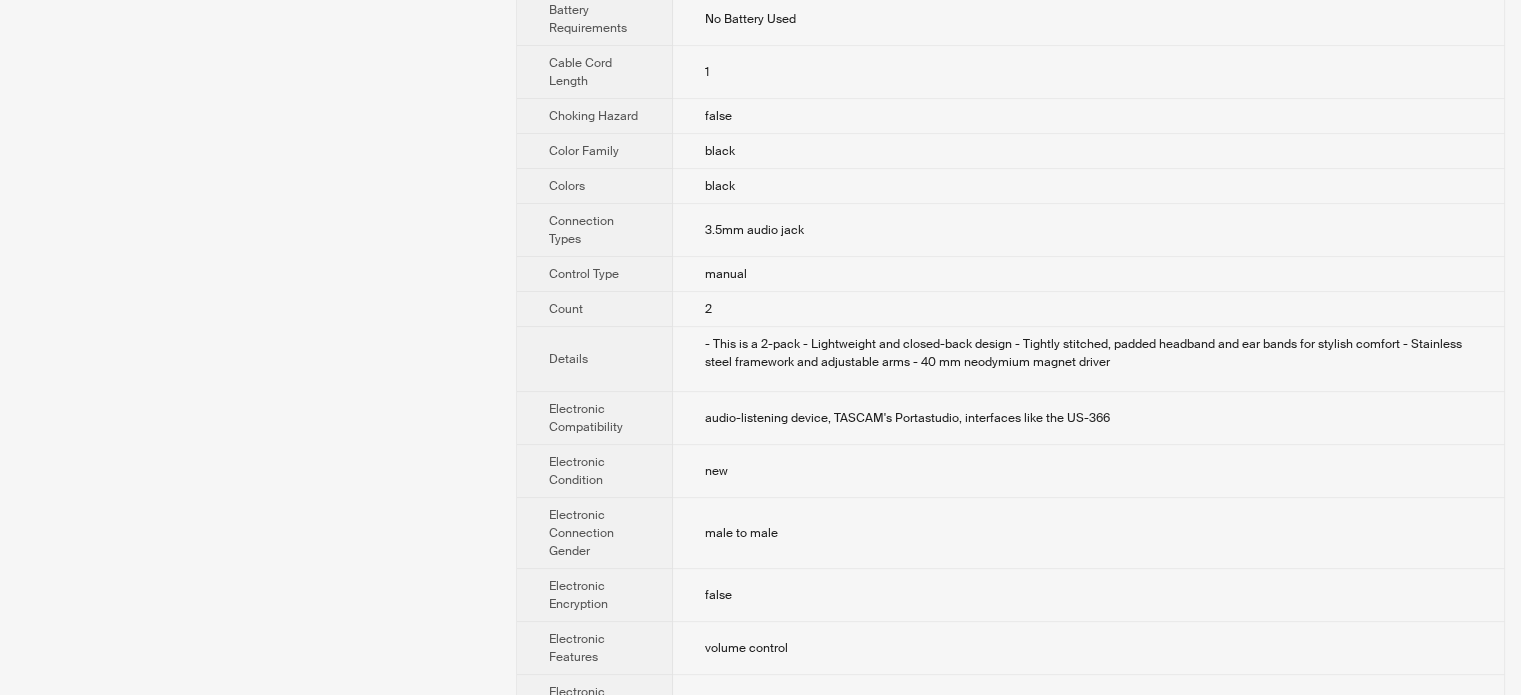 scroll, scrollTop: 136, scrollLeft: 0, axis: vertical 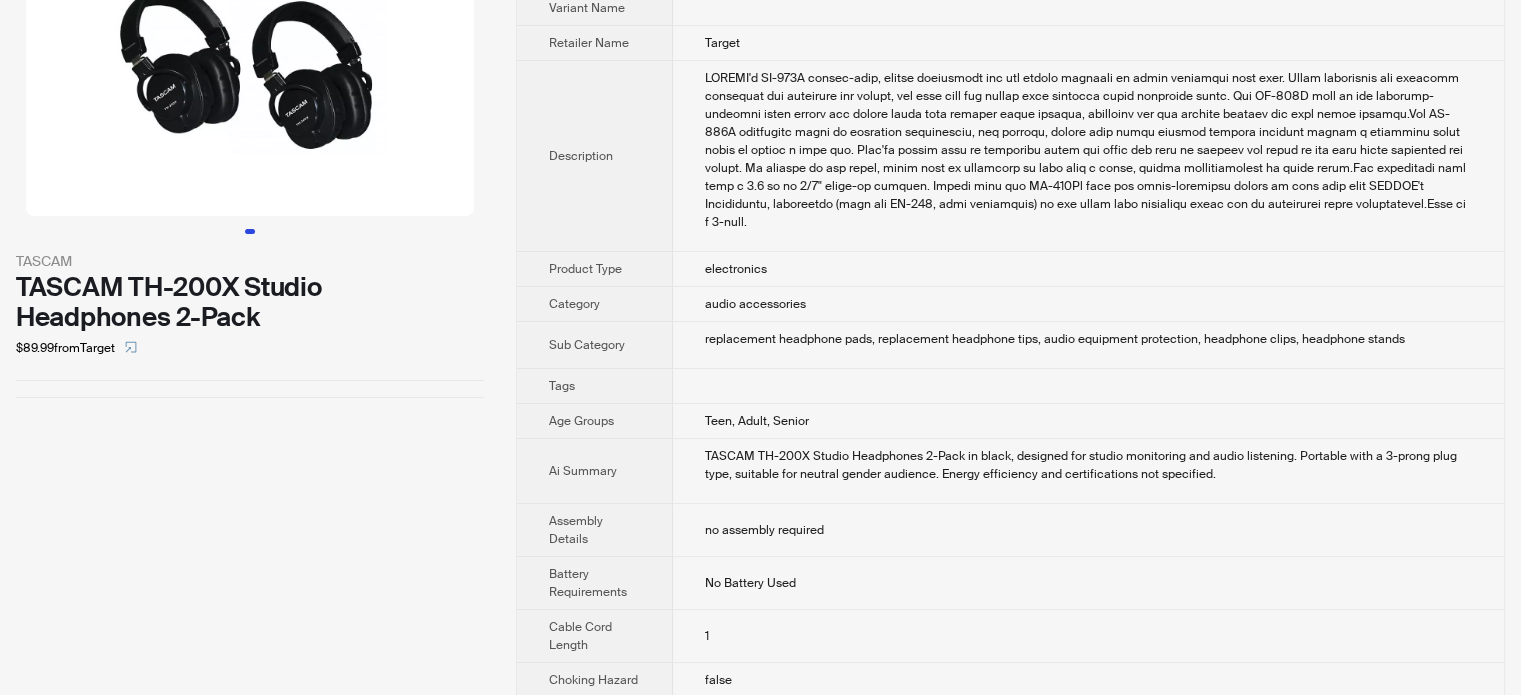 click at bounding box center (1088, 386) 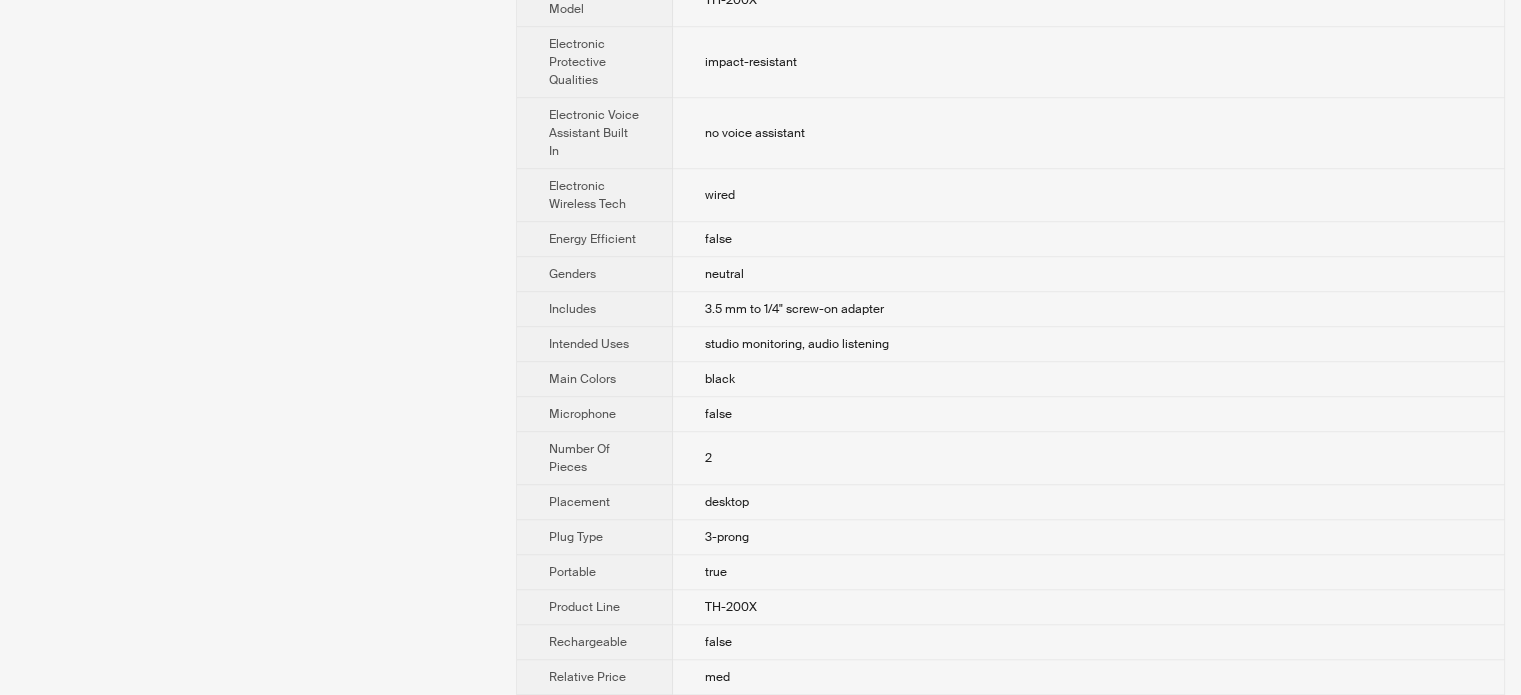 scroll, scrollTop: 1830, scrollLeft: 0, axis: vertical 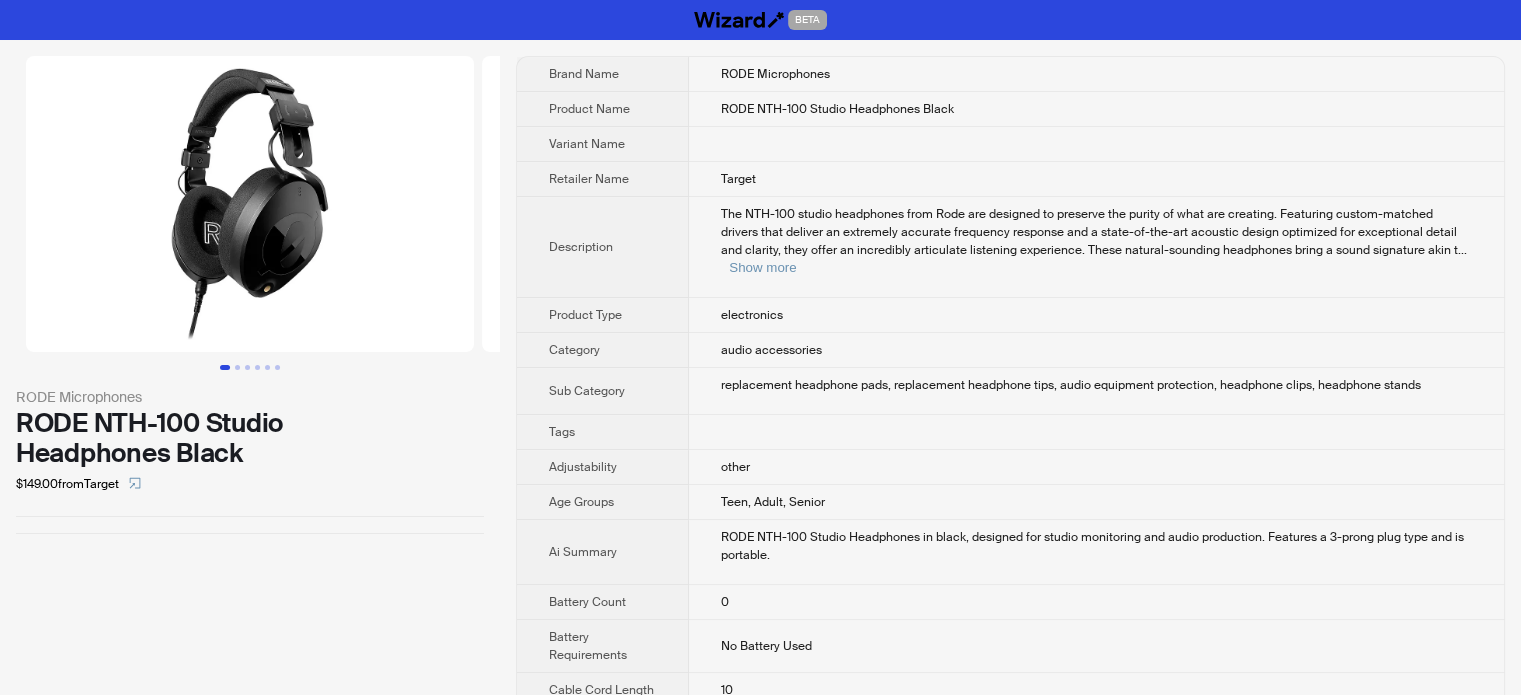 click at bounding box center (1096, 144) 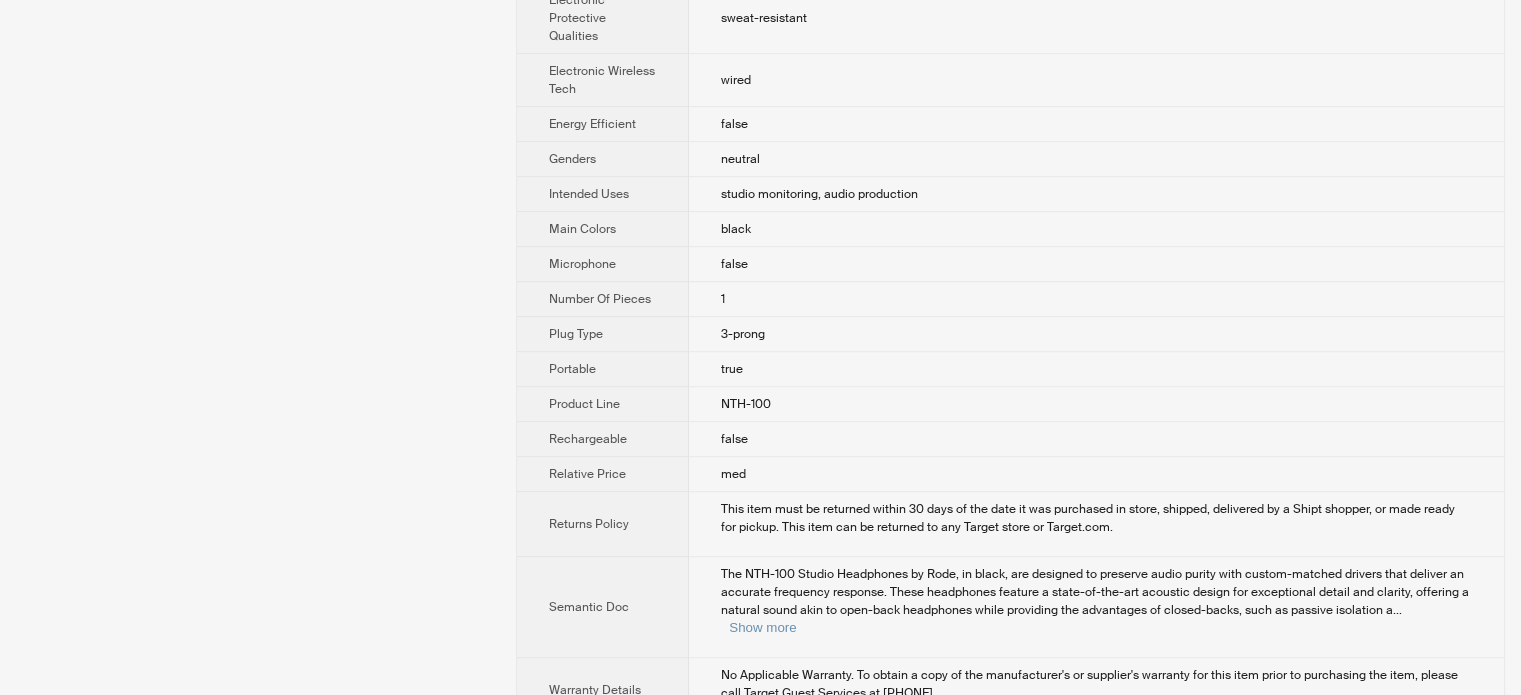 scroll, scrollTop: 1282, scrollLeft: 0, axis: vertical 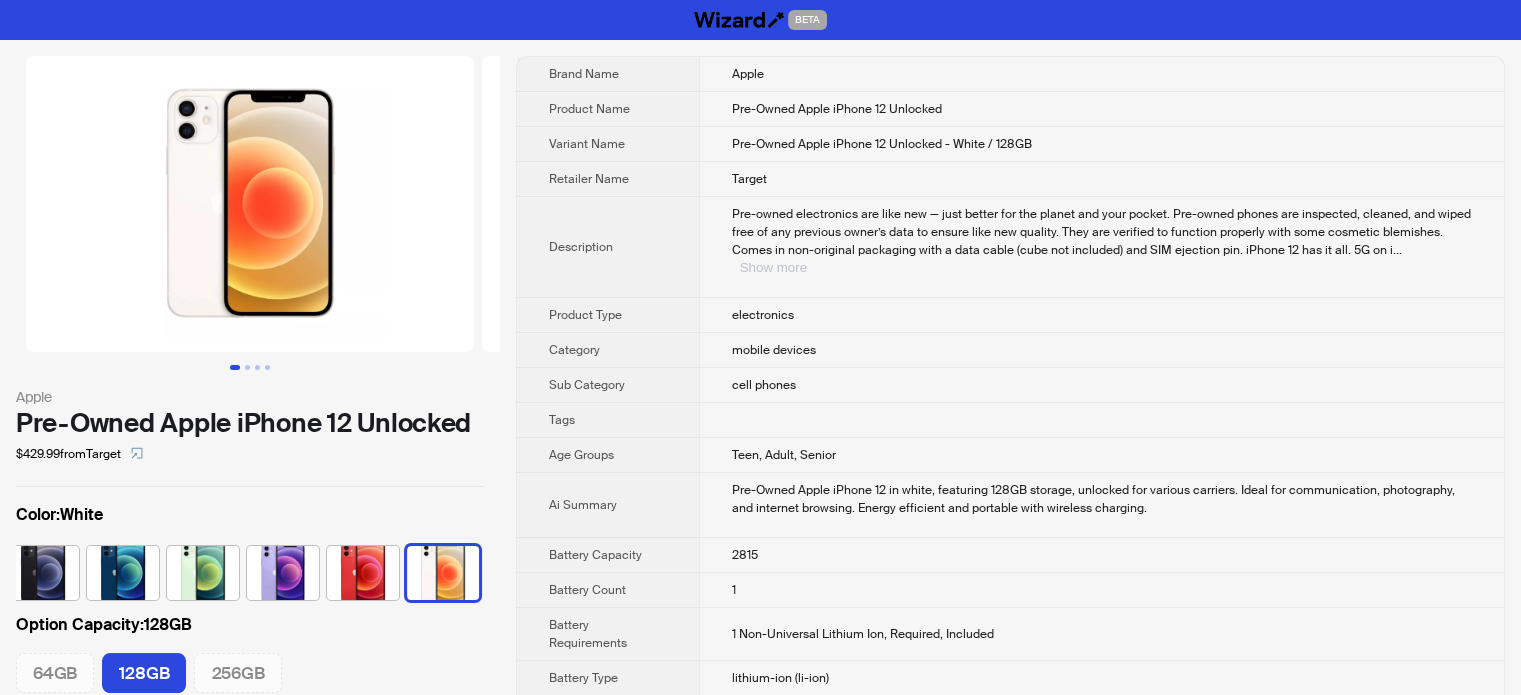 click on "Show more" at bounding box center (773, 267) 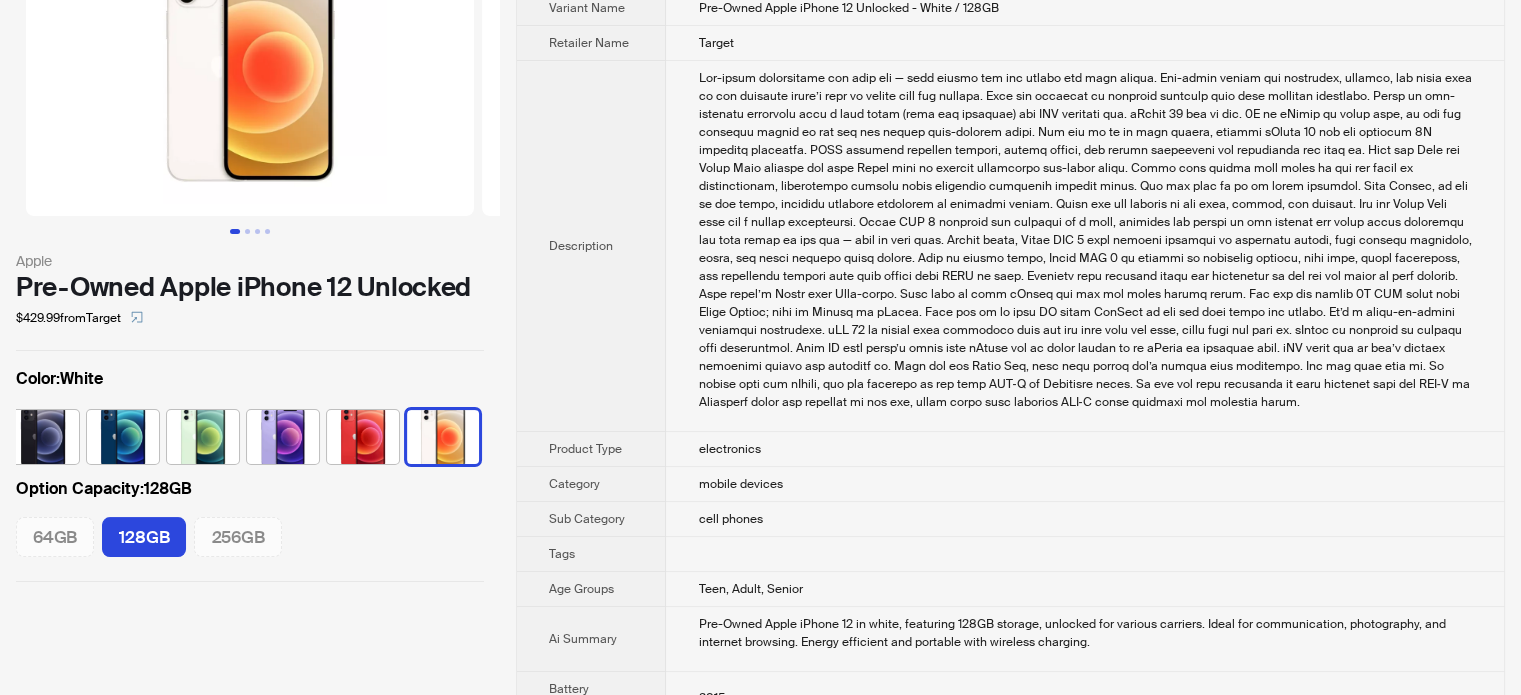 scroll, scrollTop: 6, scrollLeft: 0, axis: vertical 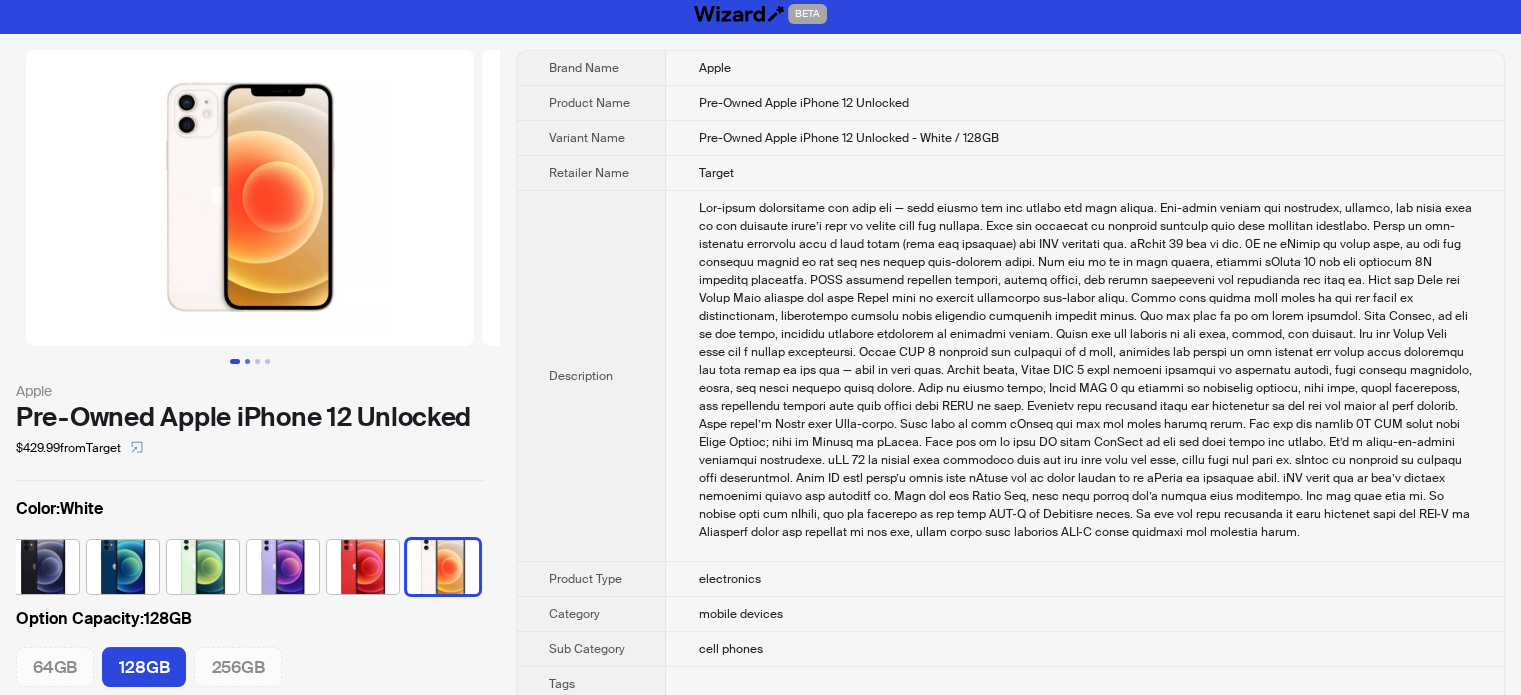click at bounding box center [247, 361] 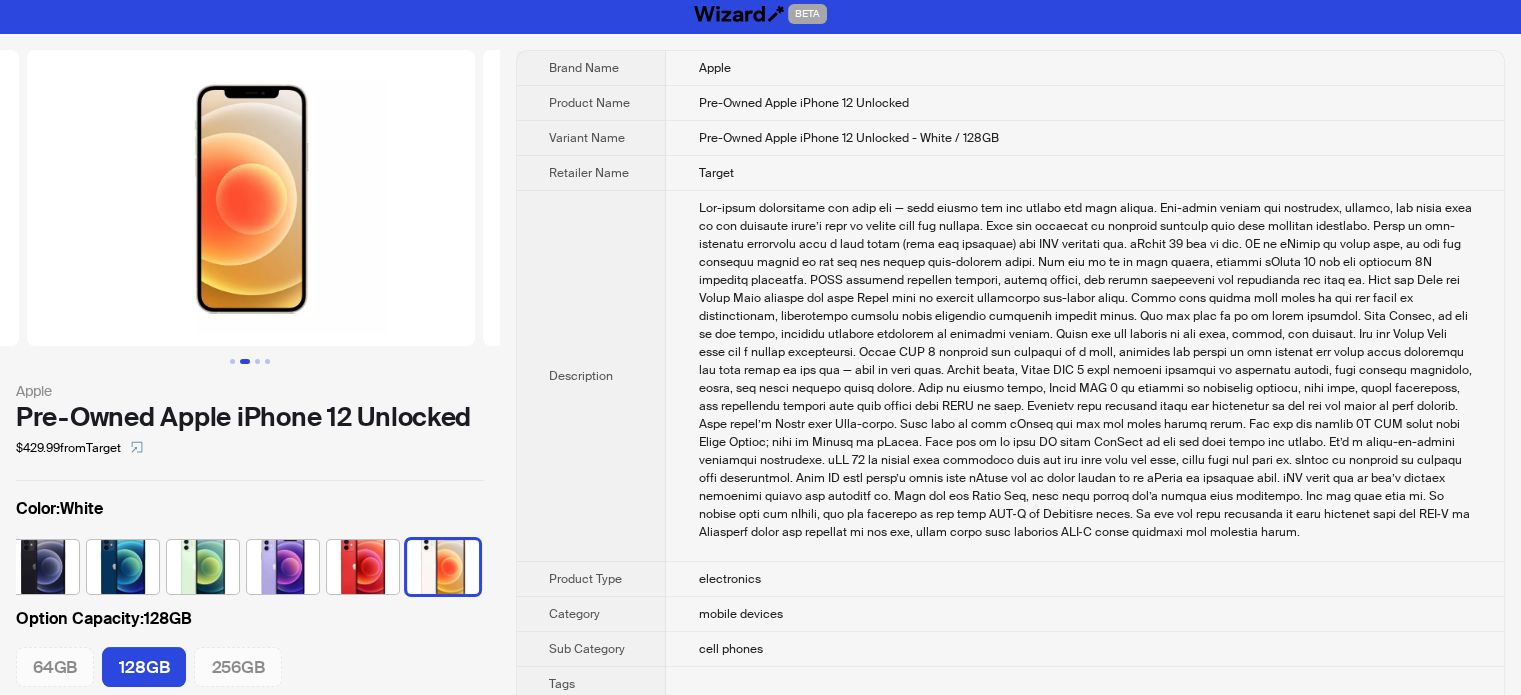 scroll, scrollTop: 0, scrollLeft: 456, axis: horizontal 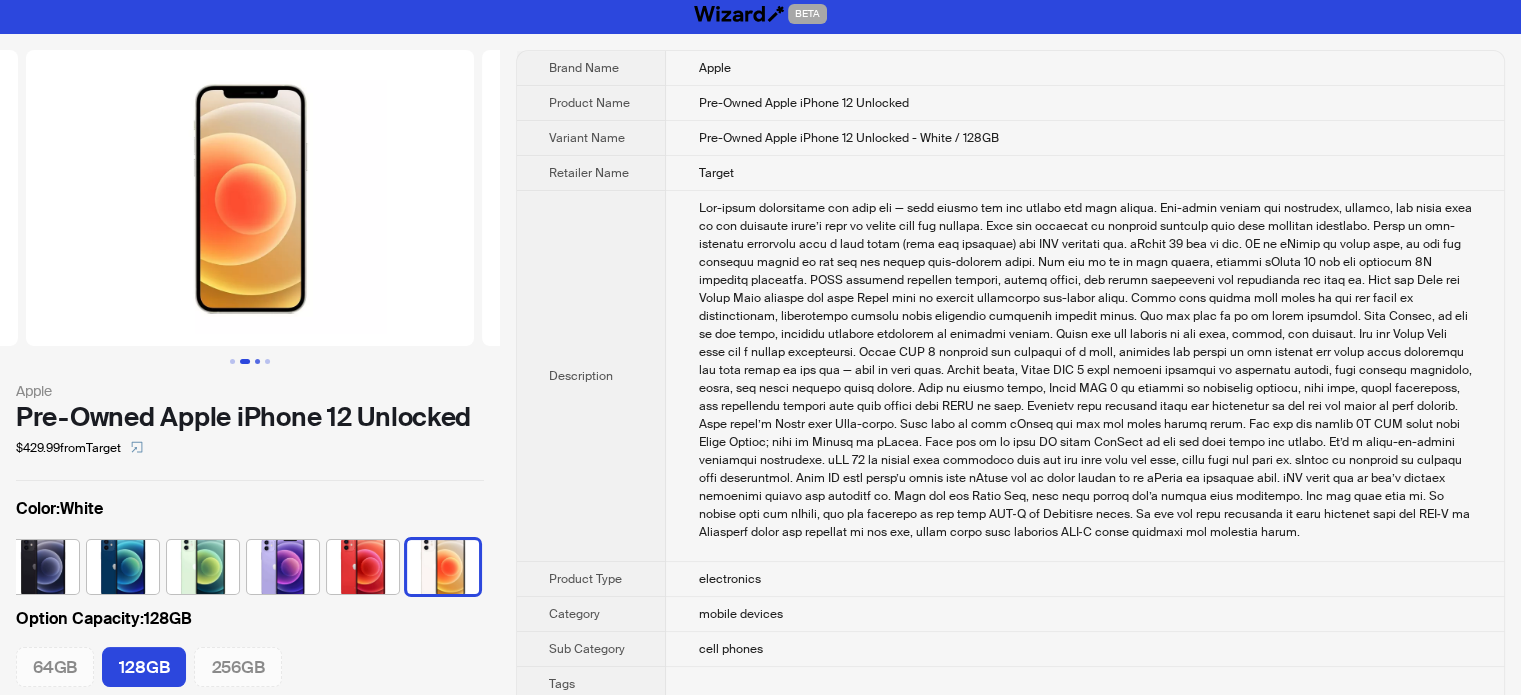 click at bounding box center [257, 361] 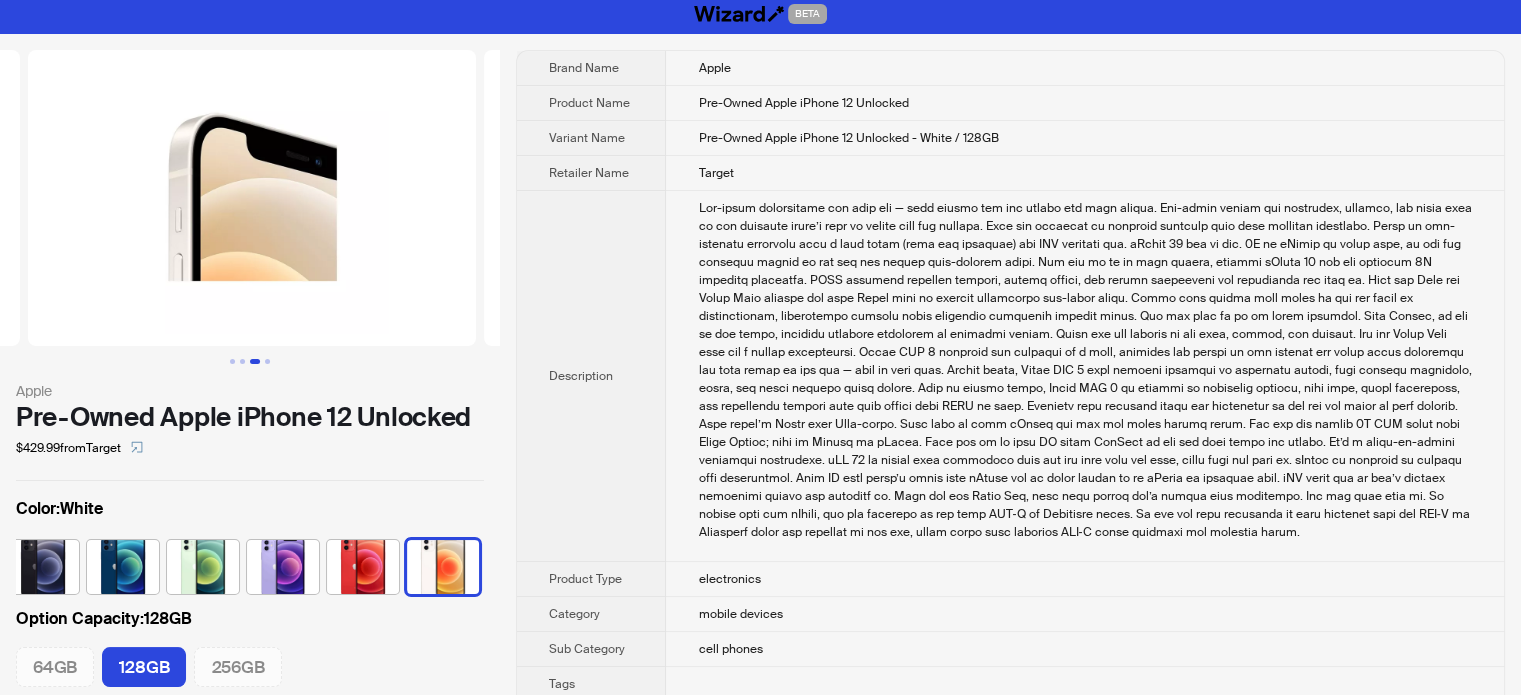 scroll, scrollTop: 0, scrollLeft: 912, axis: horizontal 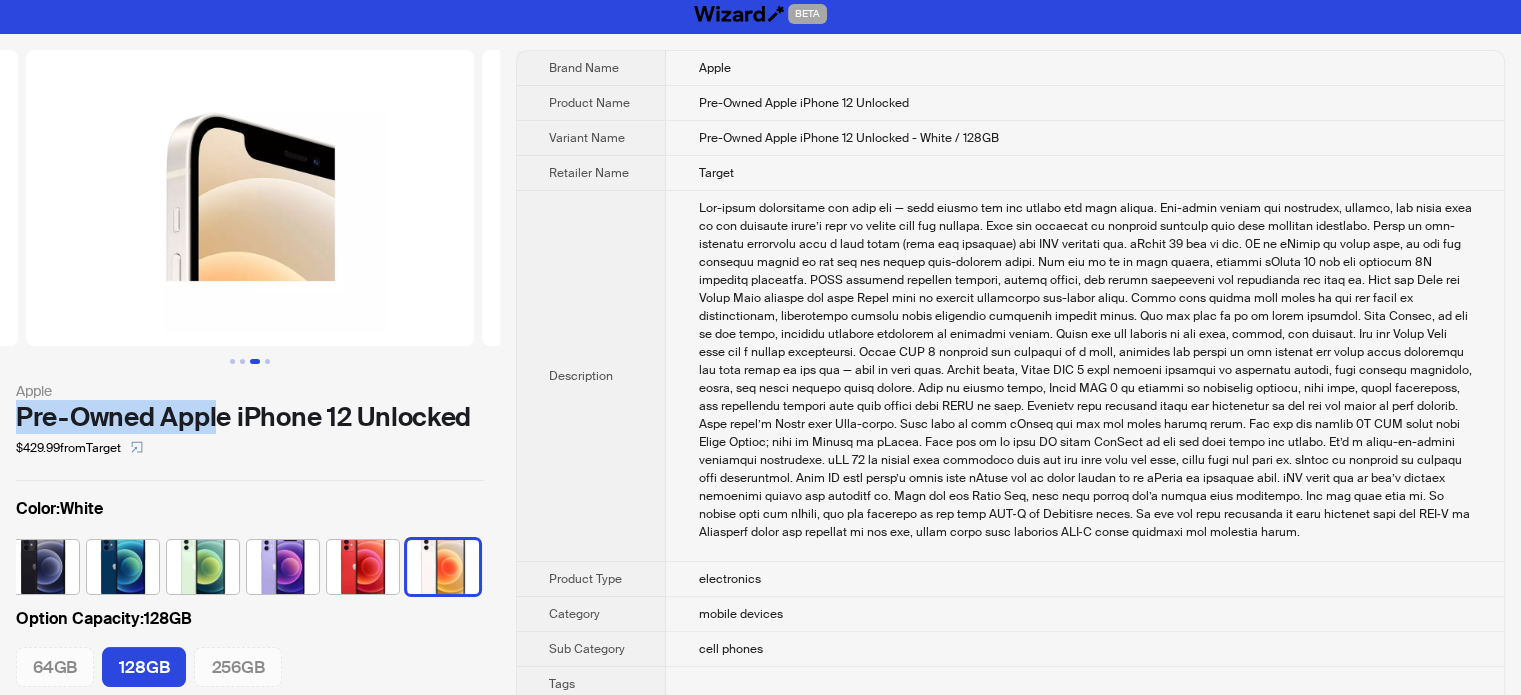 drag, startPoint x: 12, startPoint y: 407, endPoint x: 229, endPoint y: 397, distance: 217.23029 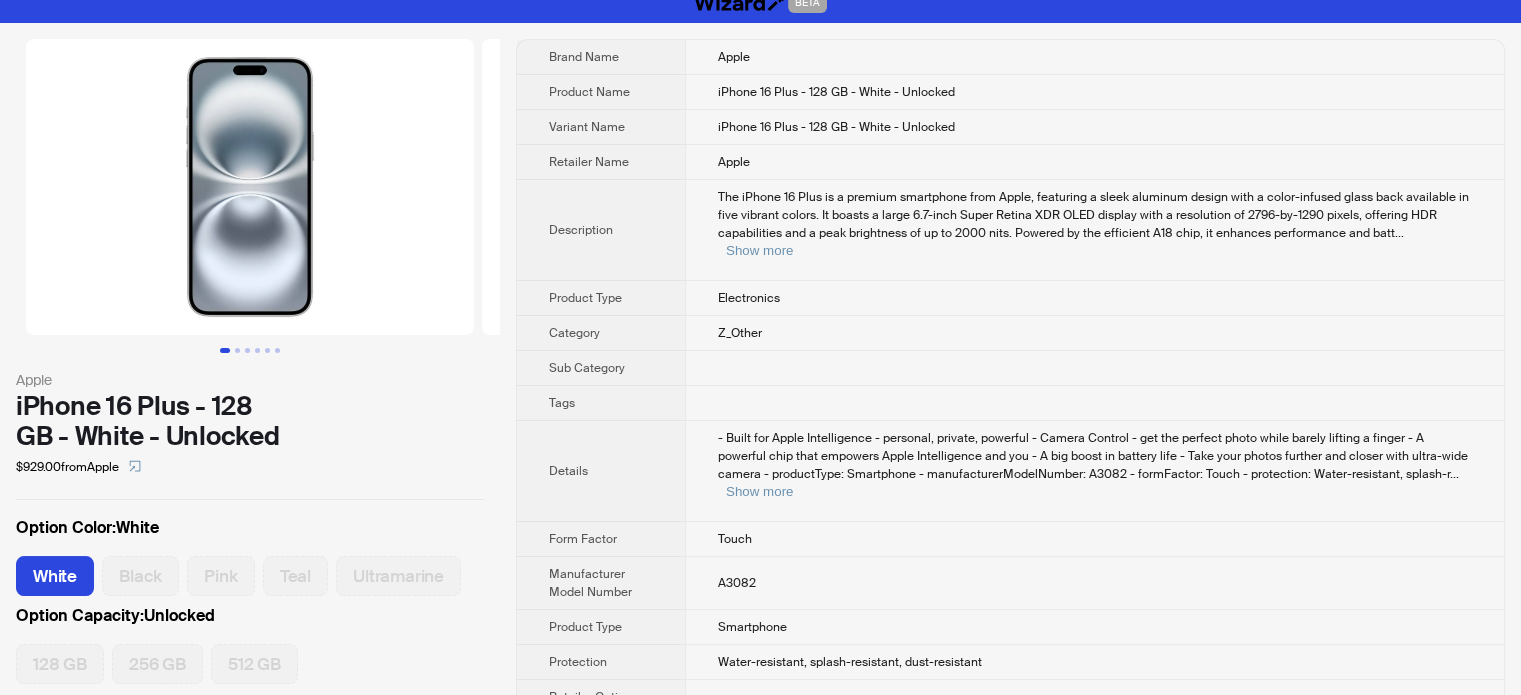 scroll, scrollTop: 0, scrollLeft: 0, axis: both 